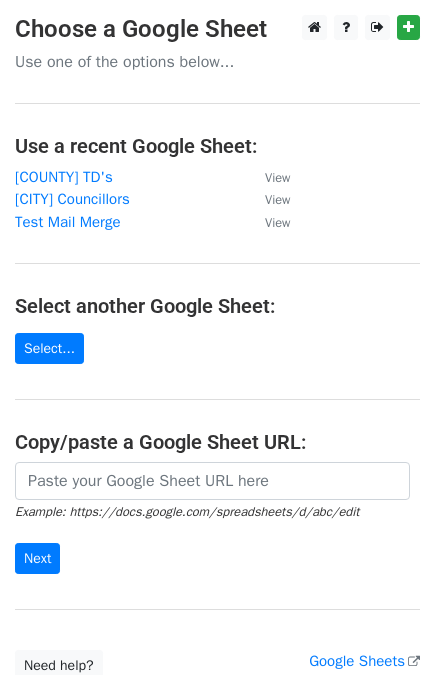 scroll, scrollTop: 0, scrollLeft: 0, axis: both 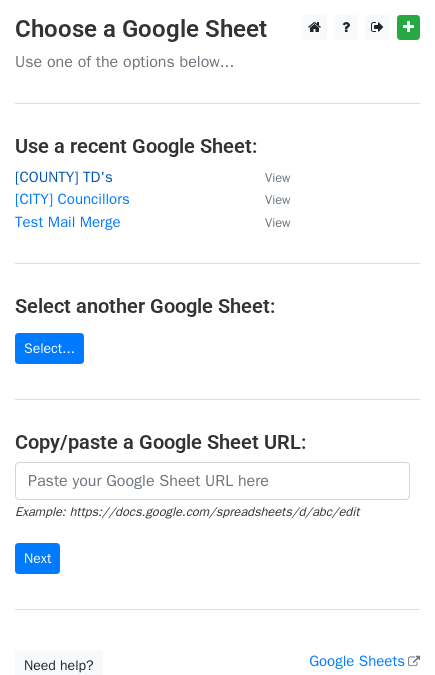 click on "[COUNTY] TD's" at bounding box center [64, 177] 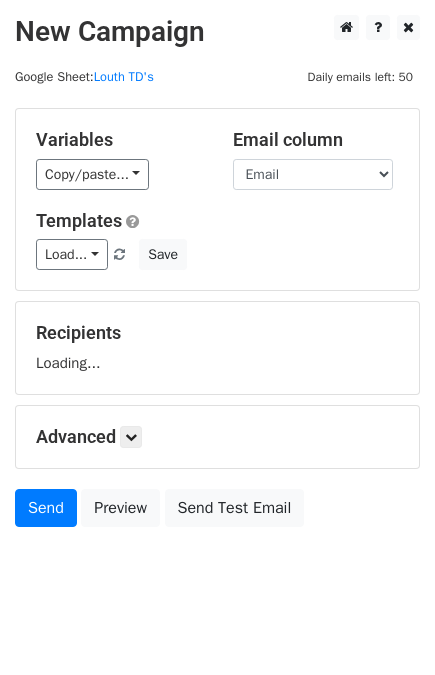 scroll, scrollTop: 0, scrollLeft: 0, axis: both 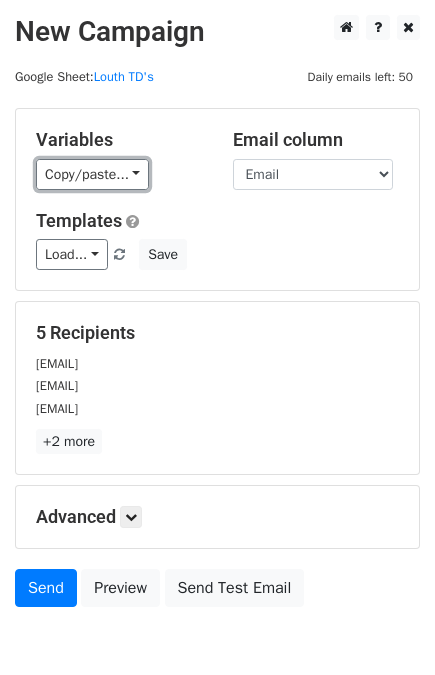 click on "Copy/paste..." at bounding box center (92, 174) 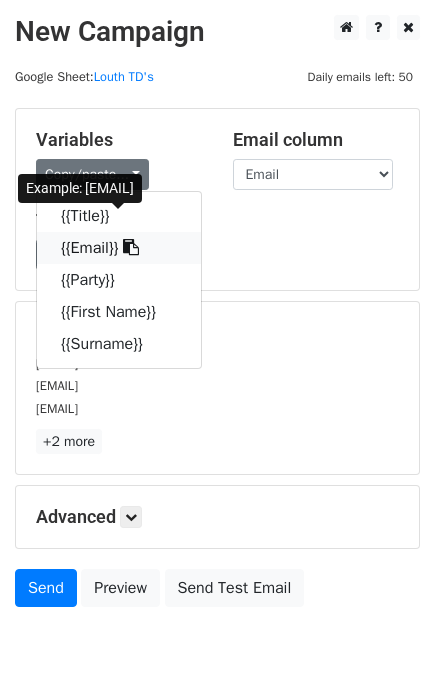 click on "{{Email}}" at bounding box center [119, 248] 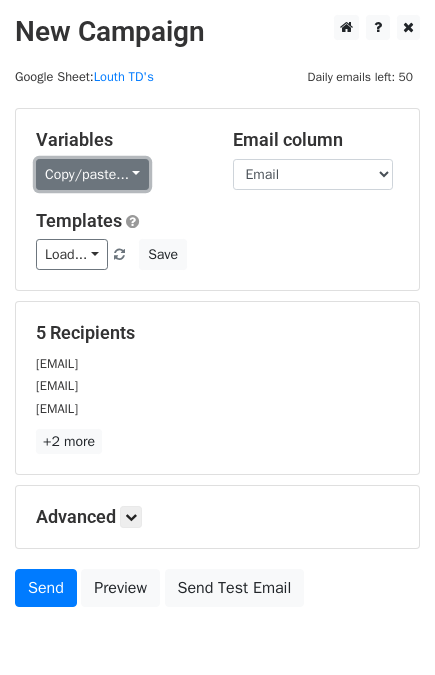click on "Copy/paste..." at bounding box center (92, 174) 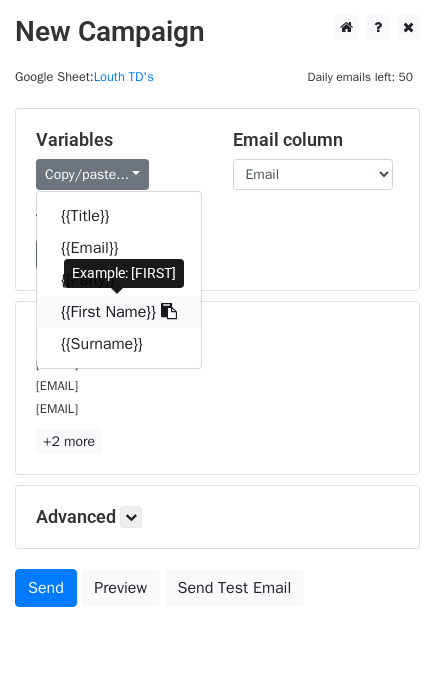 click on "{{First Name}}" at bounding box center [119, 312] 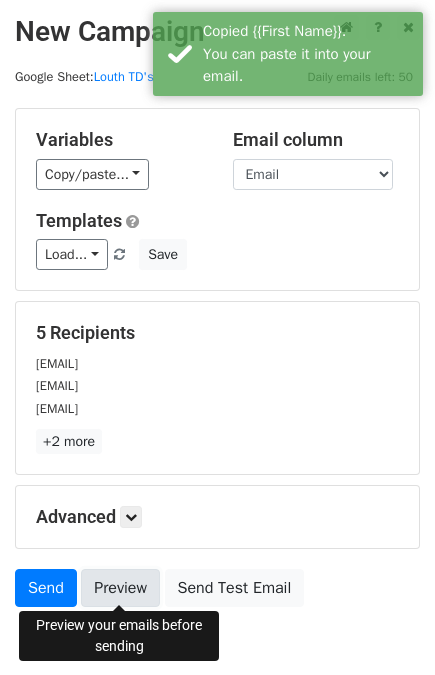 click on "Preview" at bounding box center (120, 588) 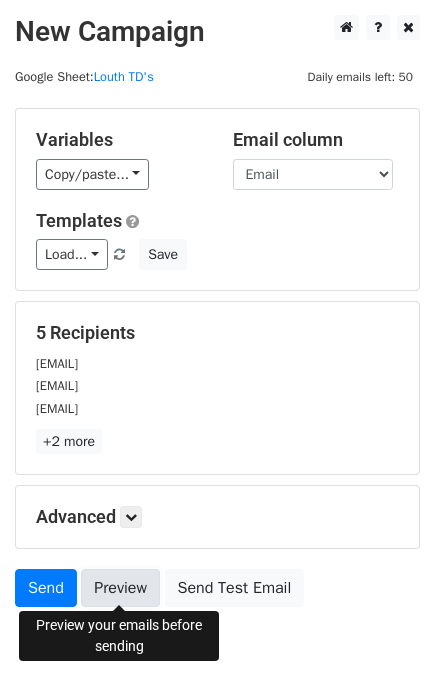 click on "Preview" at bounding box center (120, 588) 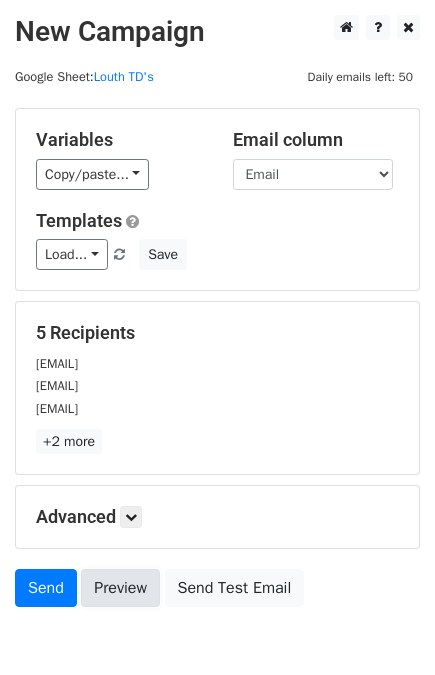 click on "Preview" at bounding box center (120, 588) 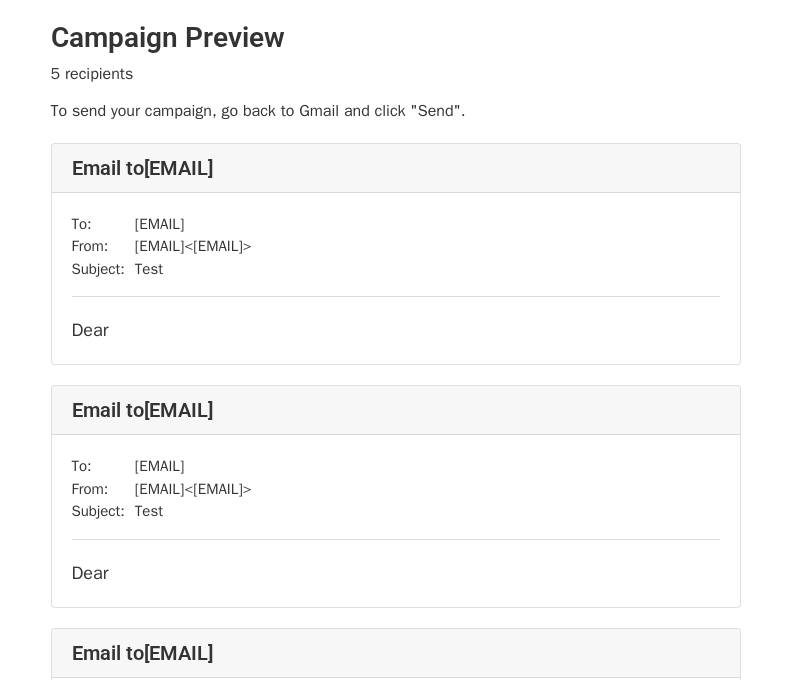 scroll, scrollTop: 0, scrollLeft: 0, axis: both 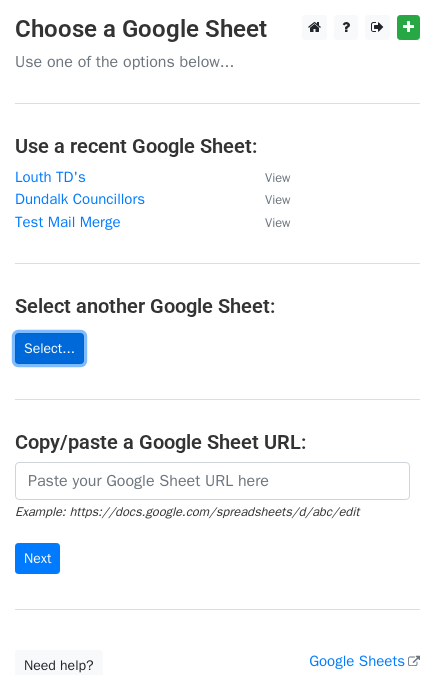 click on "Select..." at bounding box center (49, 348) 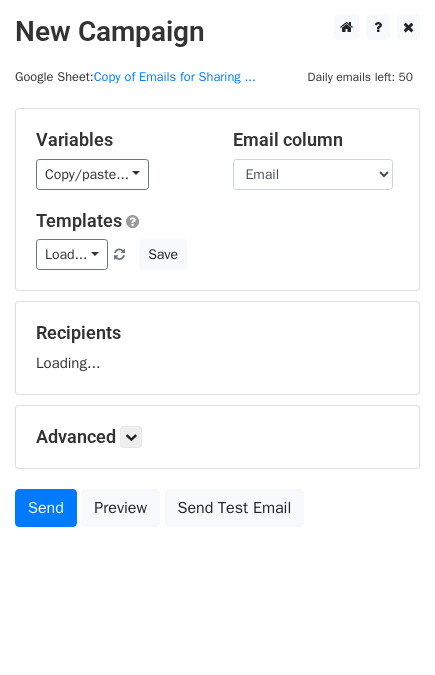 scroll, scrollTop: 0, scrollLeft: 0, axis: both 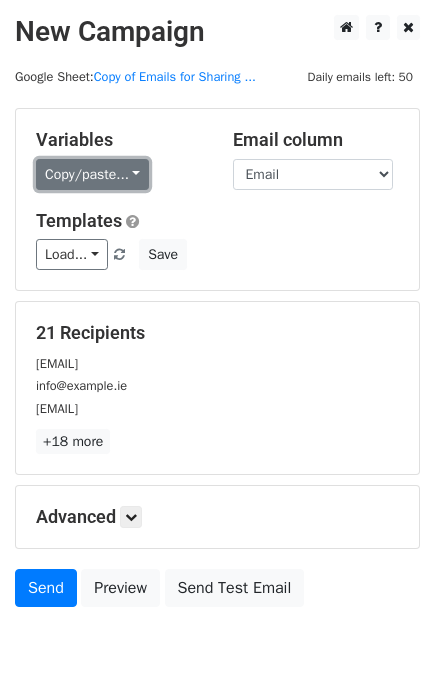 click on "Copy/paste..." at bounding box center (92, 174) 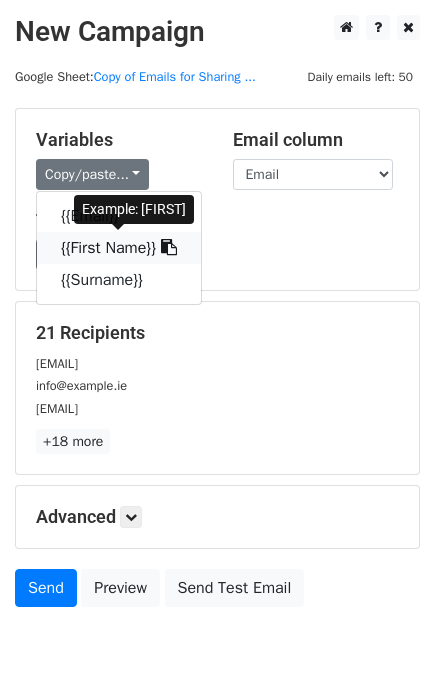 click on "{{First Name}}" at bounding box center [119, 248] 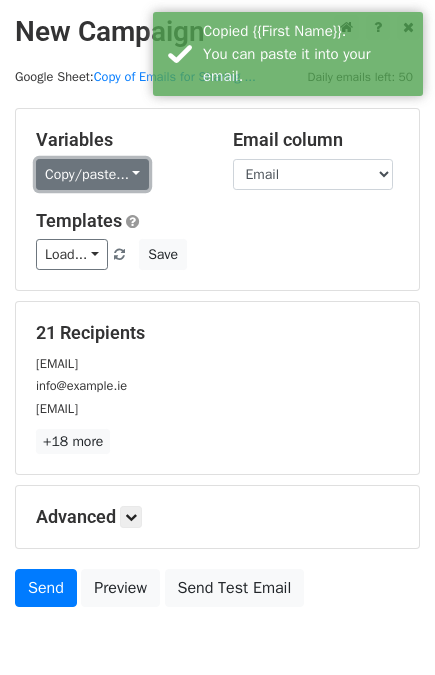 click on "Copy/paste..." at bounding box center (92, 174) 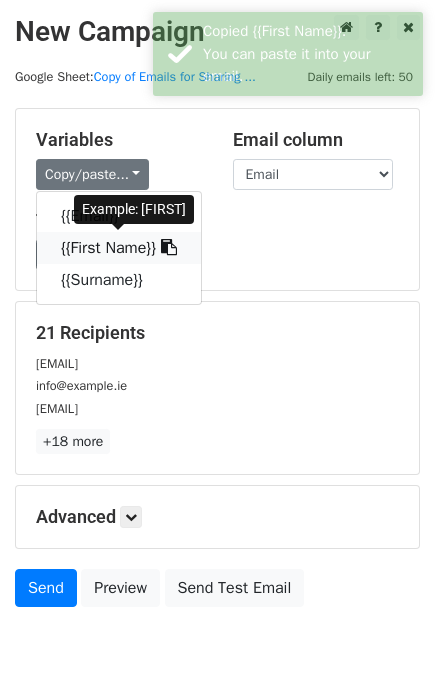 click on "{{First Name}}" at bounding box center (119, 248) 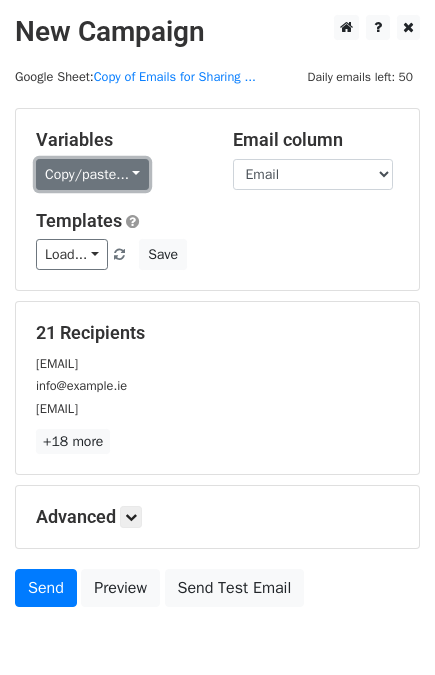 click on "Copy/paste..." at bounding box center (92, 174) 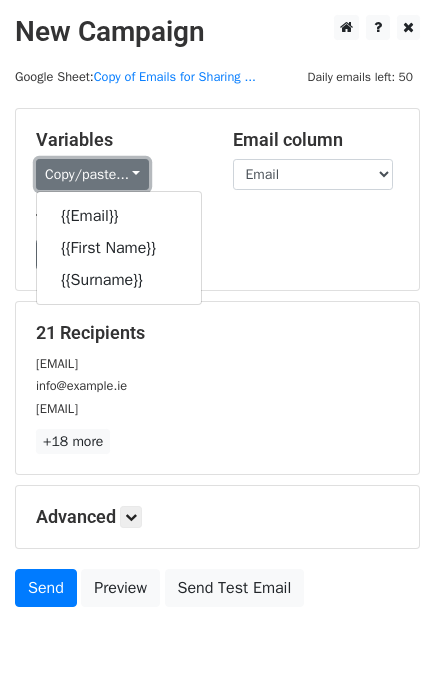 click on "Copy/paste..." at bounding box center (92, 174) 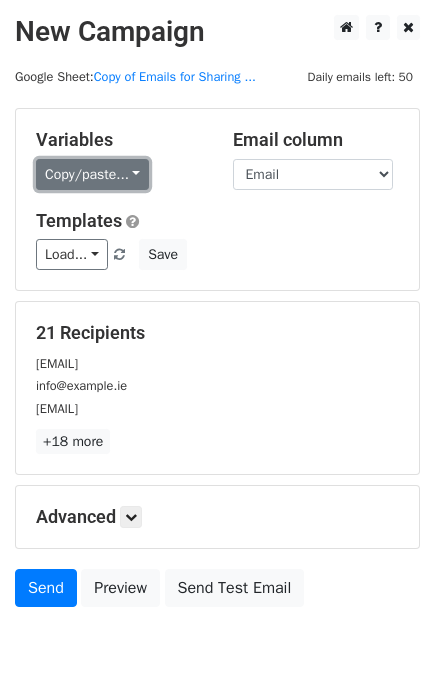 click on "Copy/paste..." at bounding box center [92, 174] 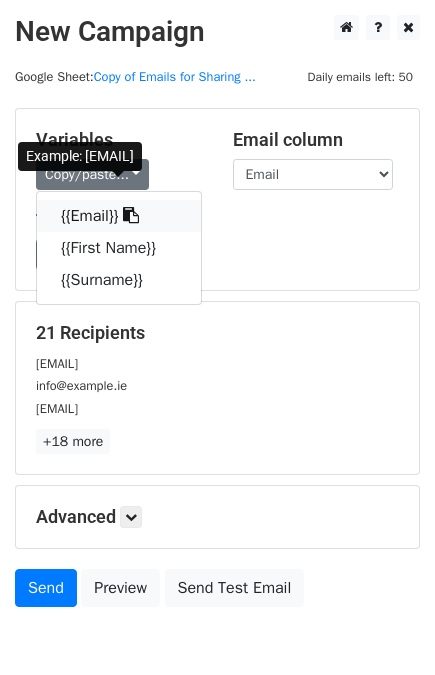 click on "{{Email}}" at bounding box center (119, 216) 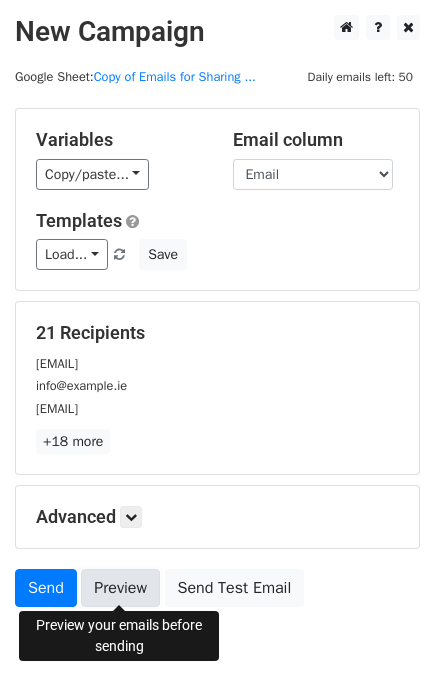 click on "Preview" at bounding box center (120, 588) 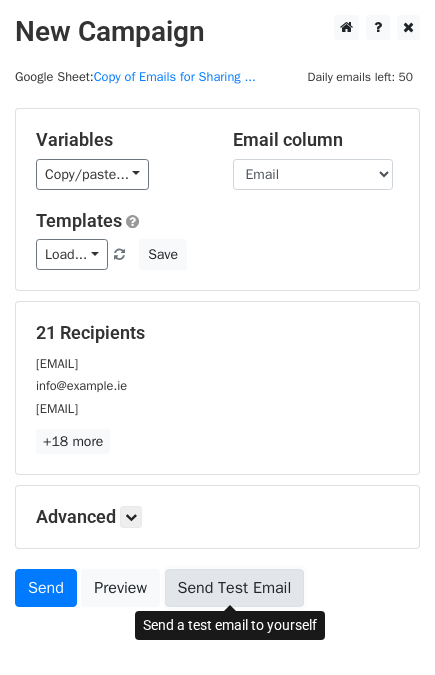 click on "Send Test Email" at bounding box center (235, 588) 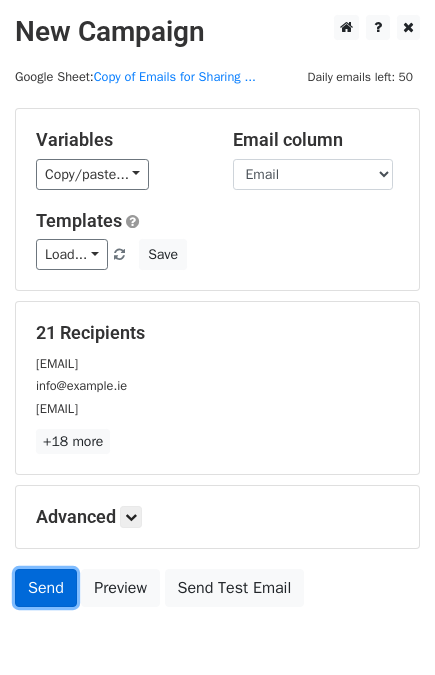 click on "Send" at bounding box center [46, 588] 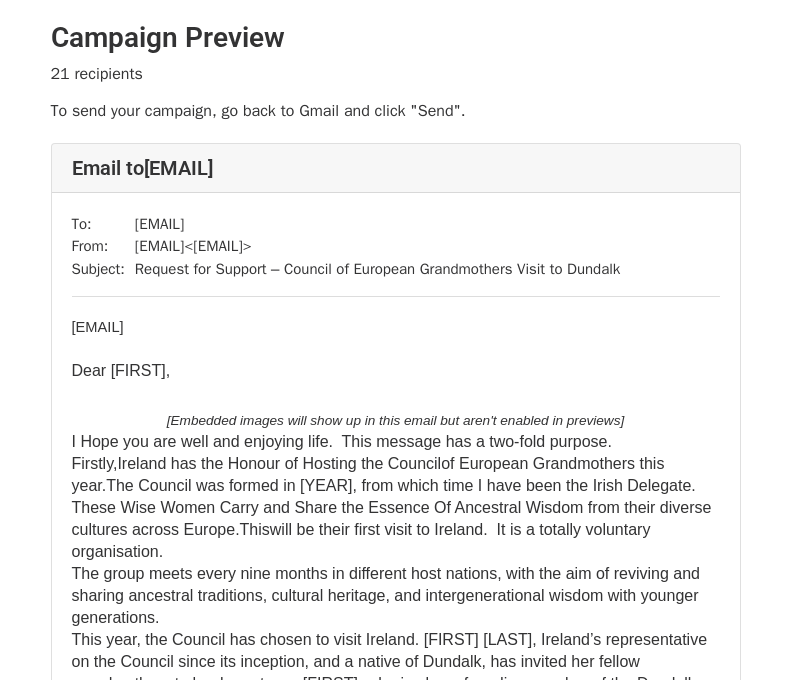 scroll, scrollTop: 0, scrollLeft: 0, axis: both 